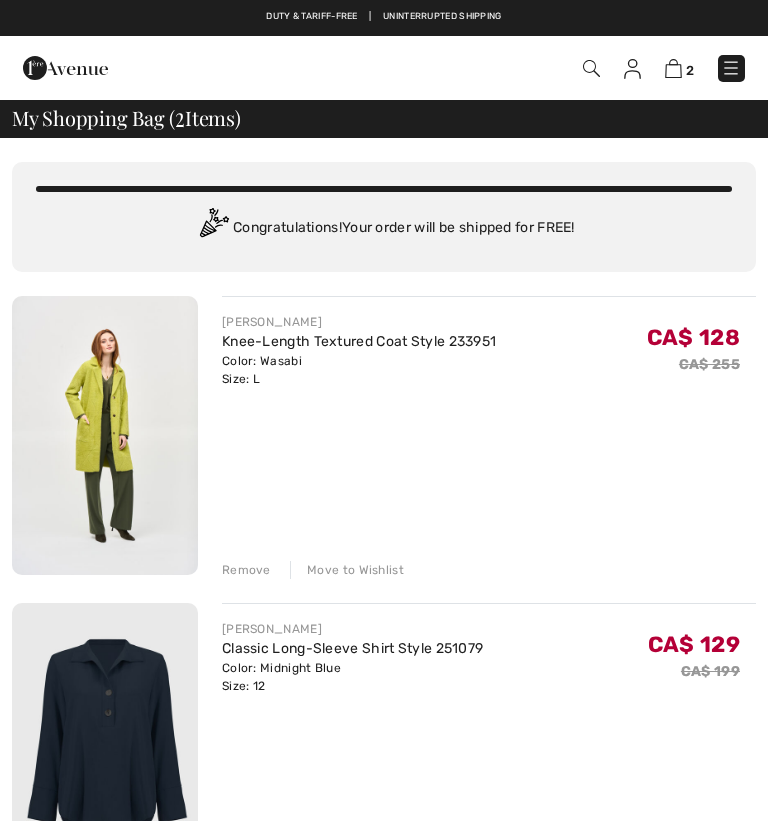 scroll, scrollTop: 0, scrollLeft: 0, axis: both 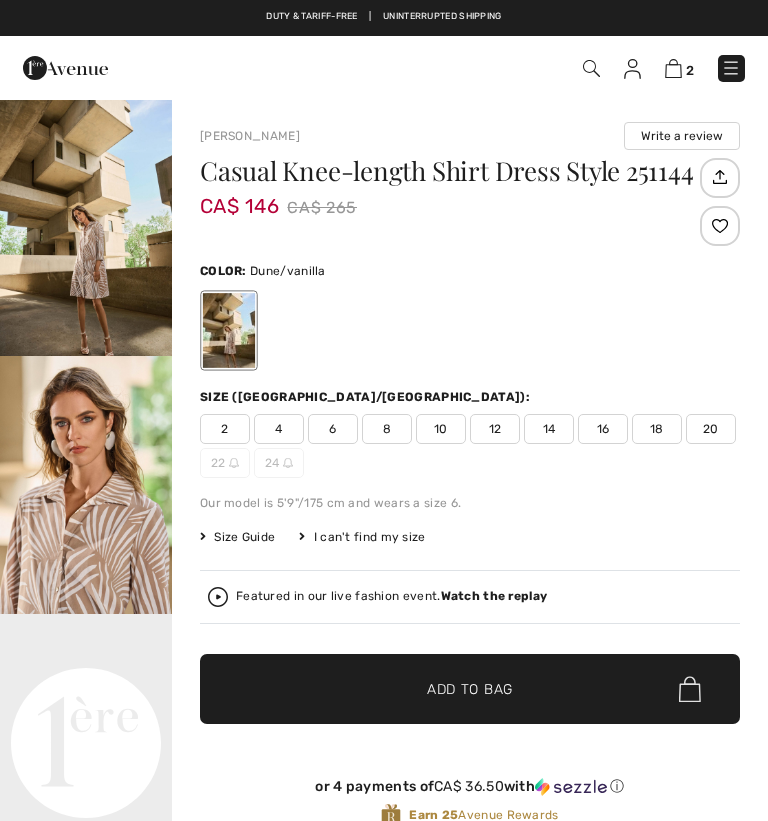 checkbox on "true" 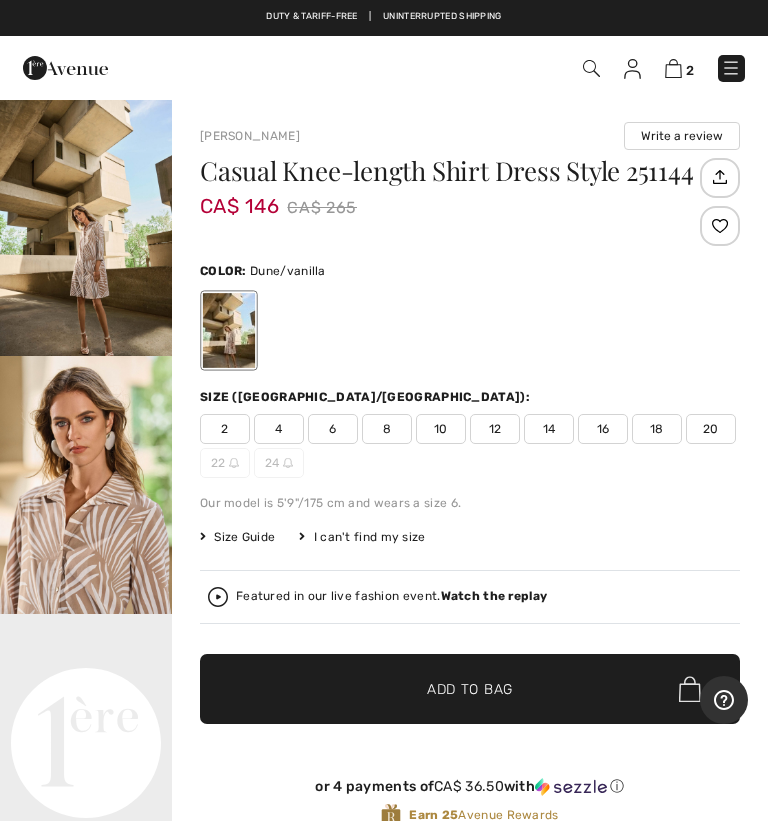 scroll, scrollTop: 0, scrollLeft: 0, axis: both 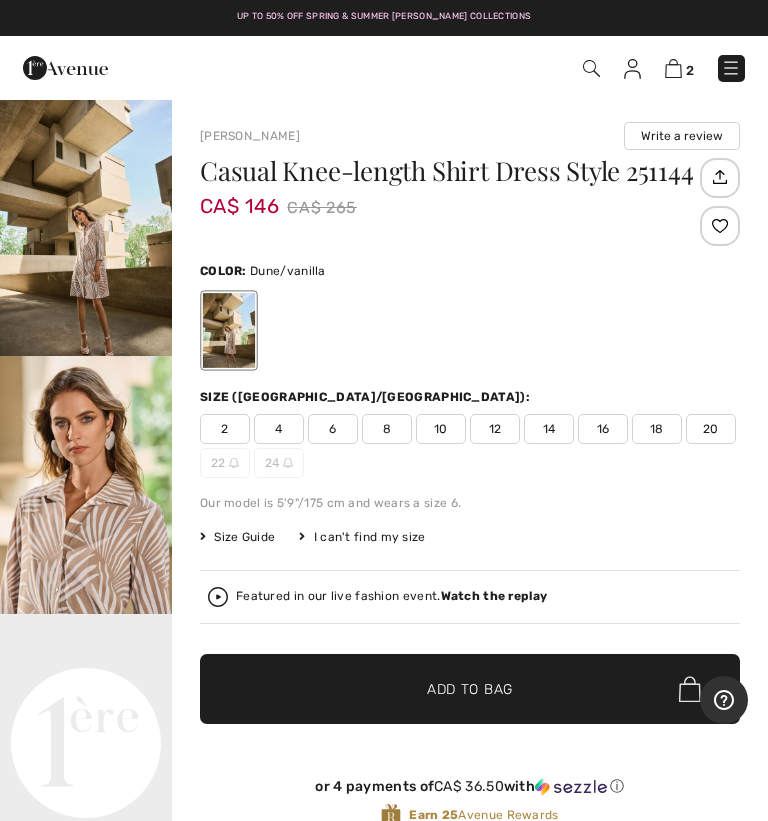 click on "Your browser does not support the video tag." at bounding box center (86, 657) 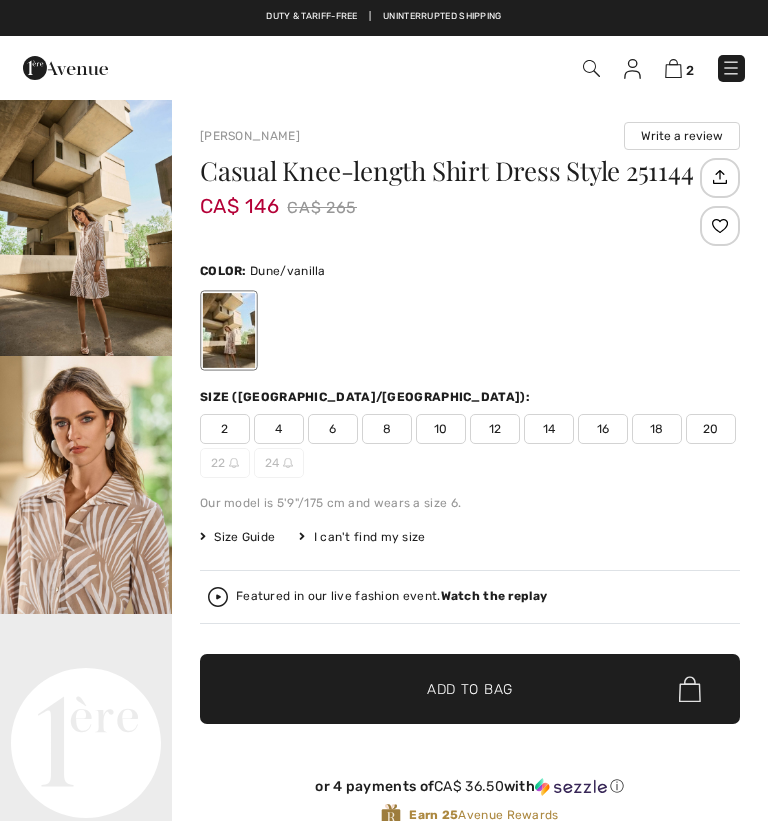 checkbox on "true" 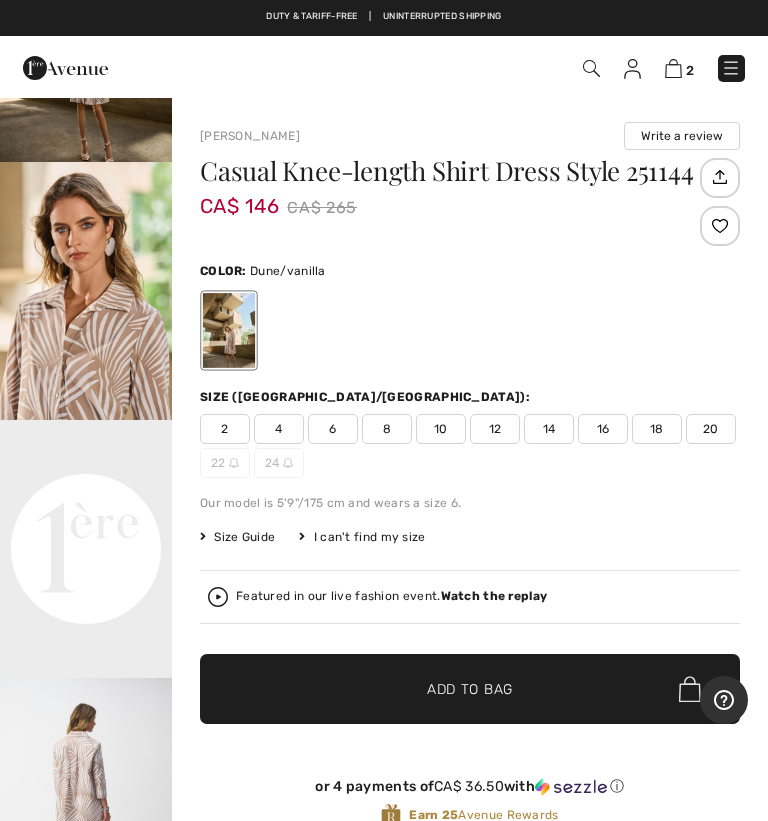 click on "Your browser does not support the video tag." at bounding box center [86, 463] 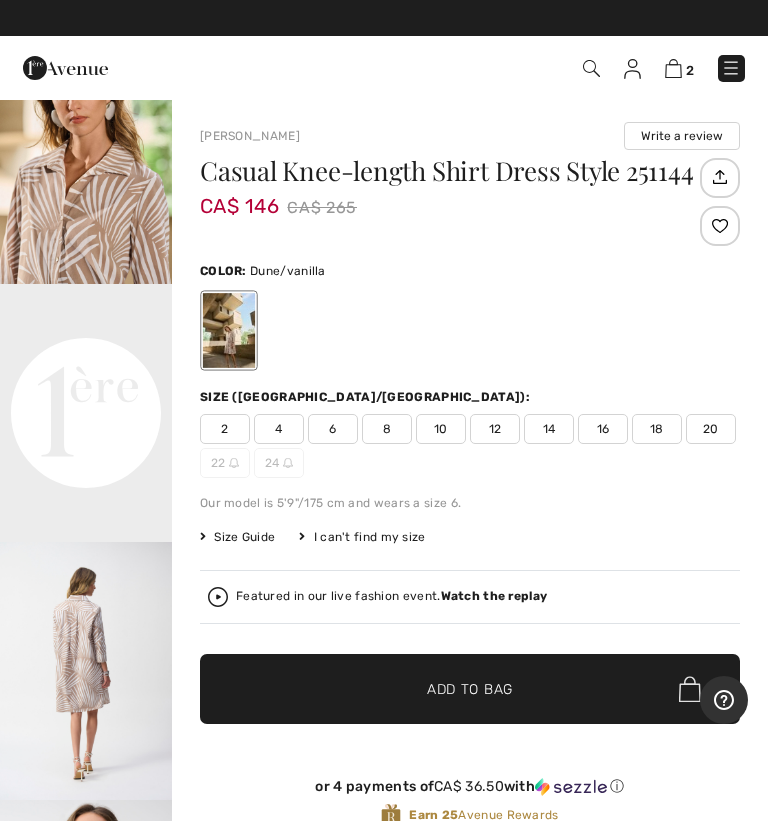 scroll, scrollTop: 340, scrollLeft: 0, axis: vertical 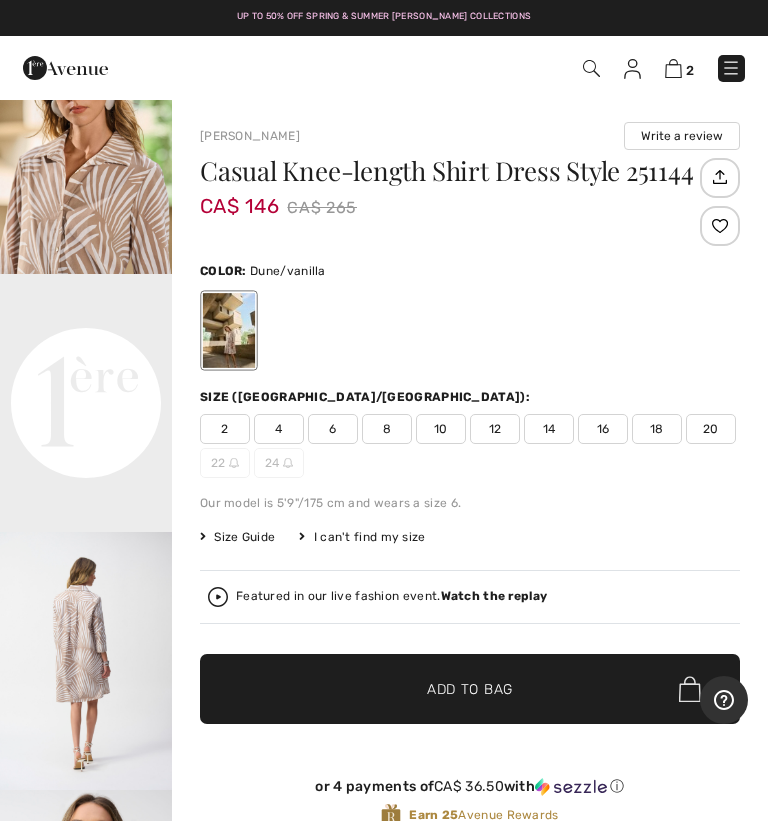 click at bounding box center (86, 661) 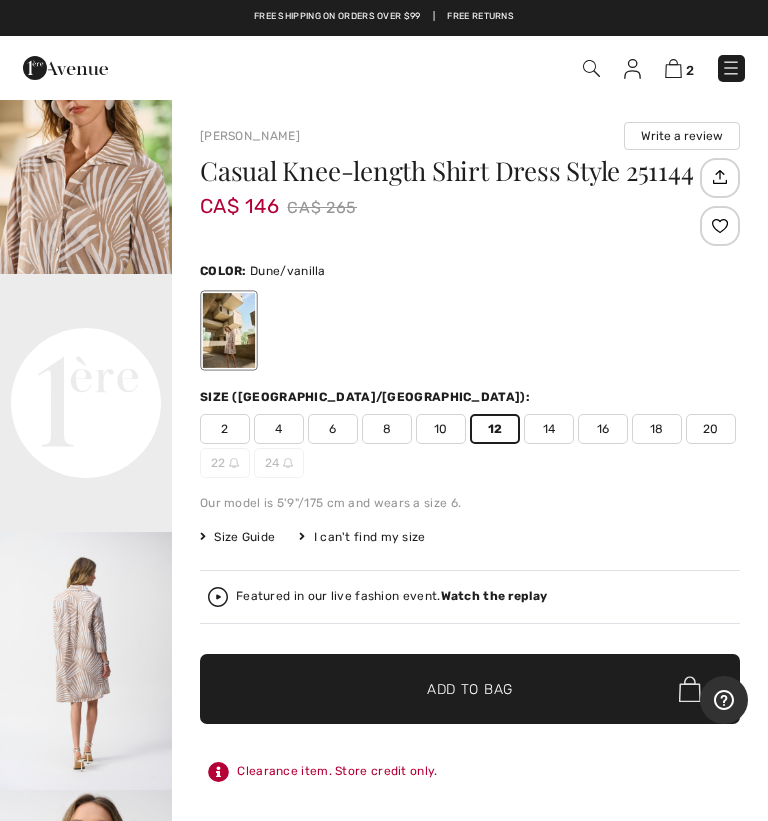click on "Add to Bag" at bounding box center [470, 689] 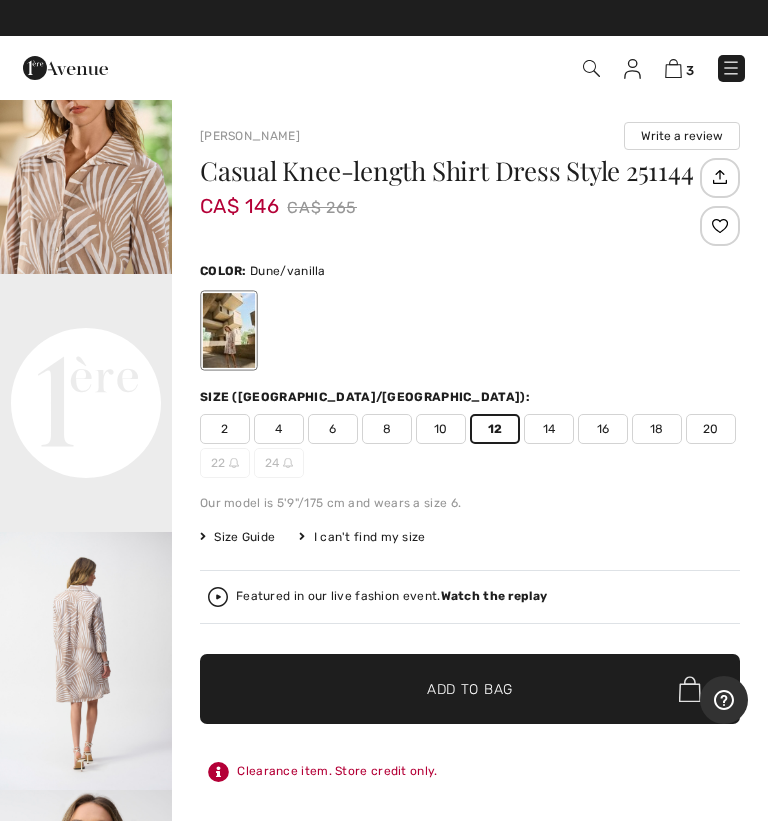 click on "✔ Added to Bag
Add to Bag" at bounding box center (470, 689) 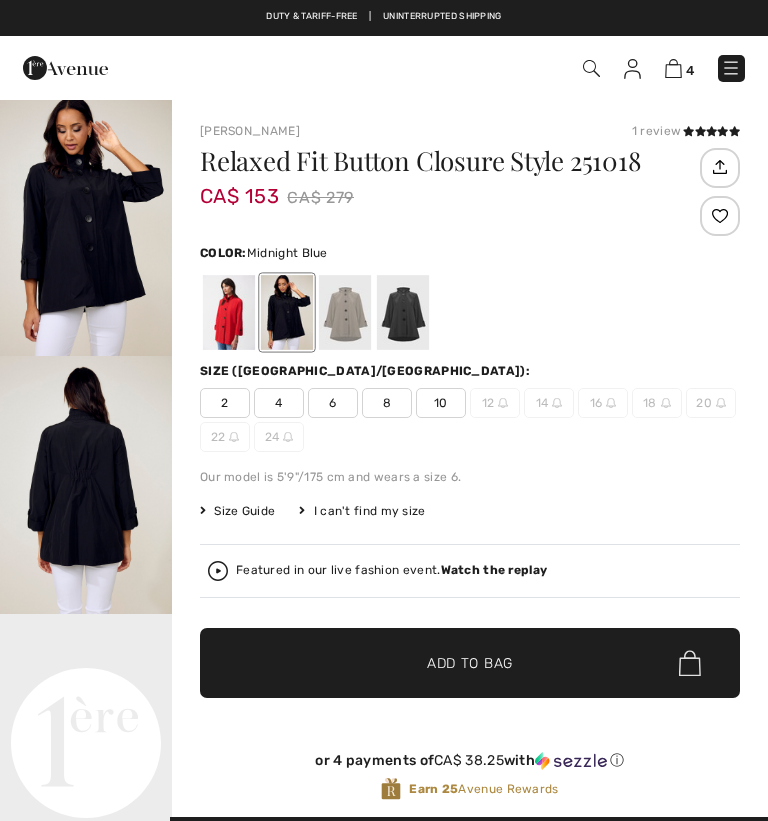 checkbox on "true" 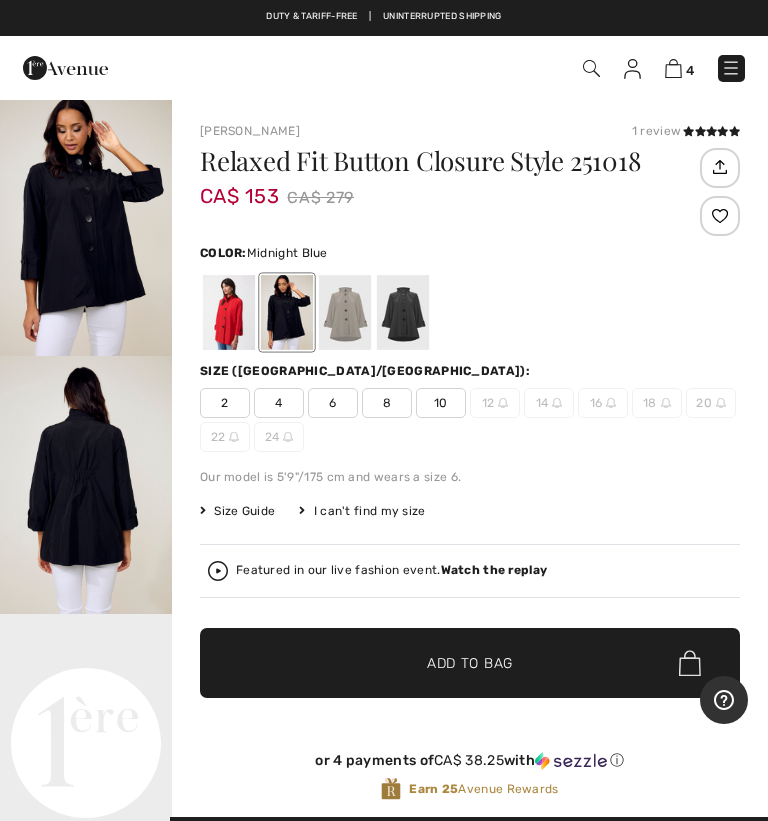 scroll, scrollTop: 0, scrollLeft: 0, axis: both 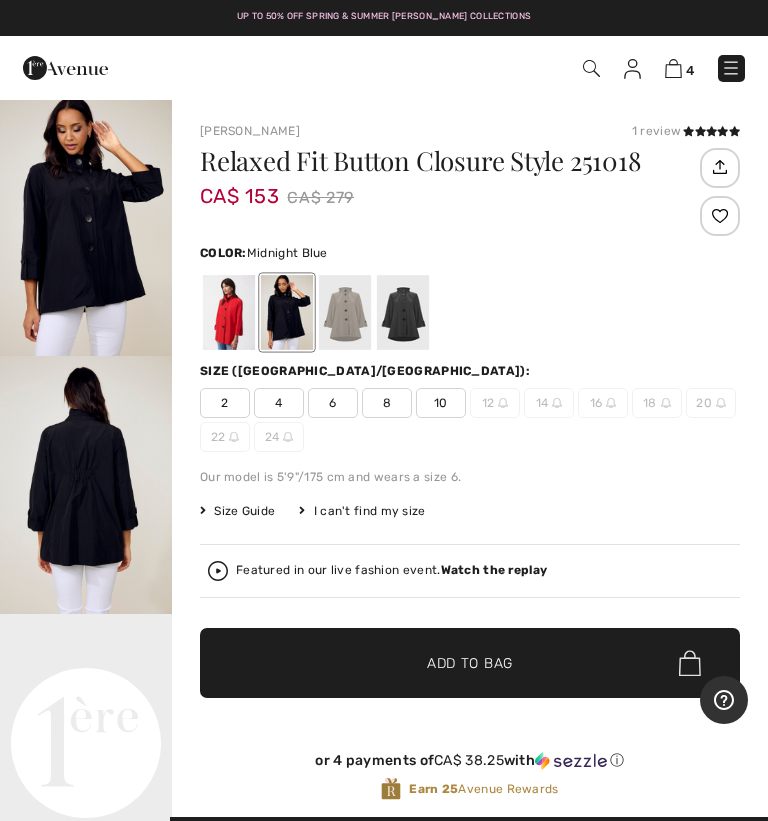 click on "10" at bounding box center [441, 403] 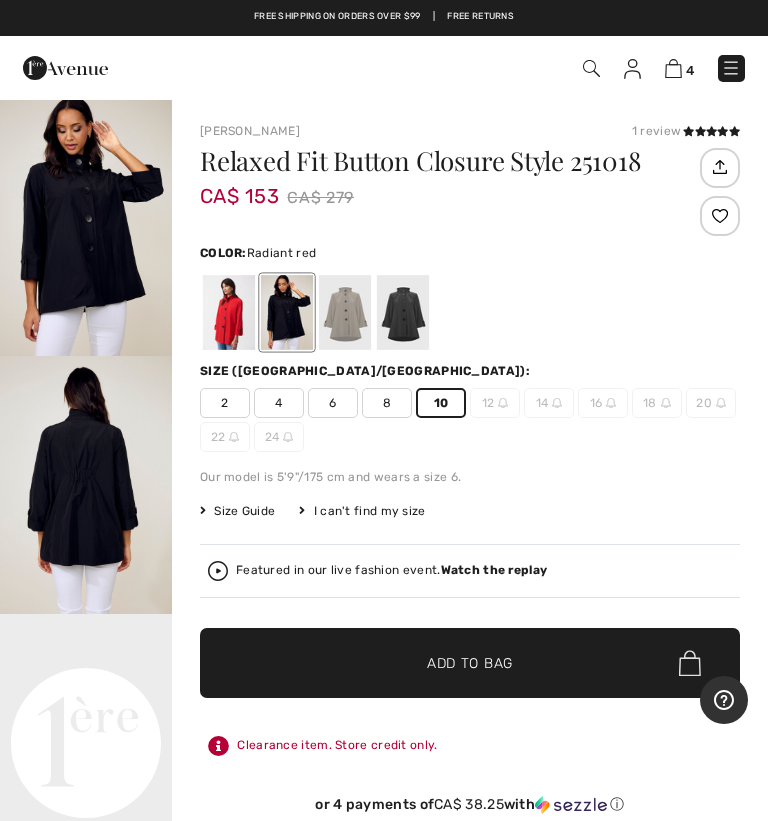 click at bounding box center (229, 312) 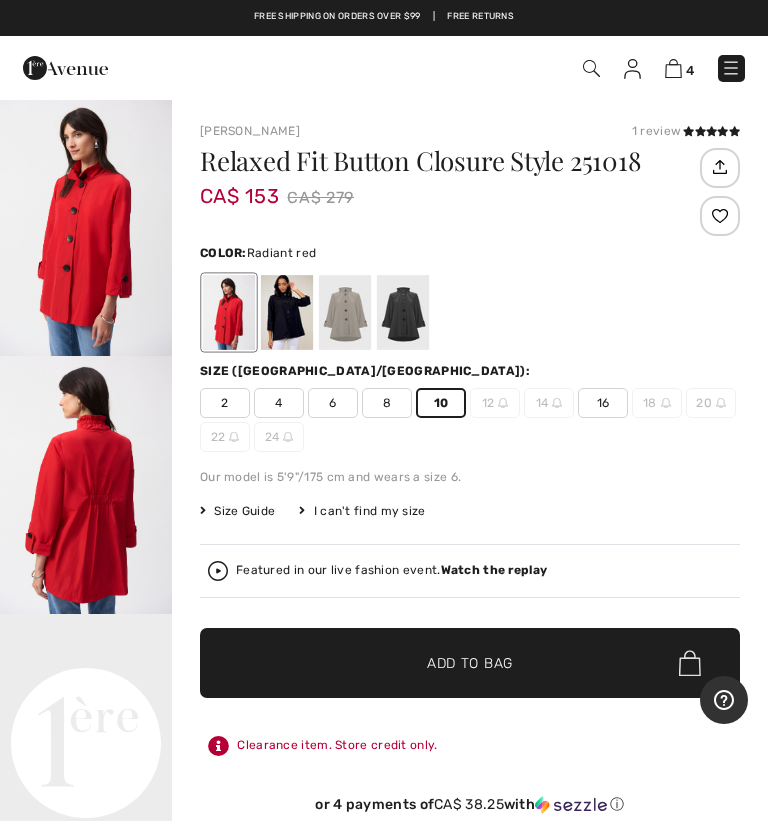 click on "Add to Bag" at bounding box center (470, 663) 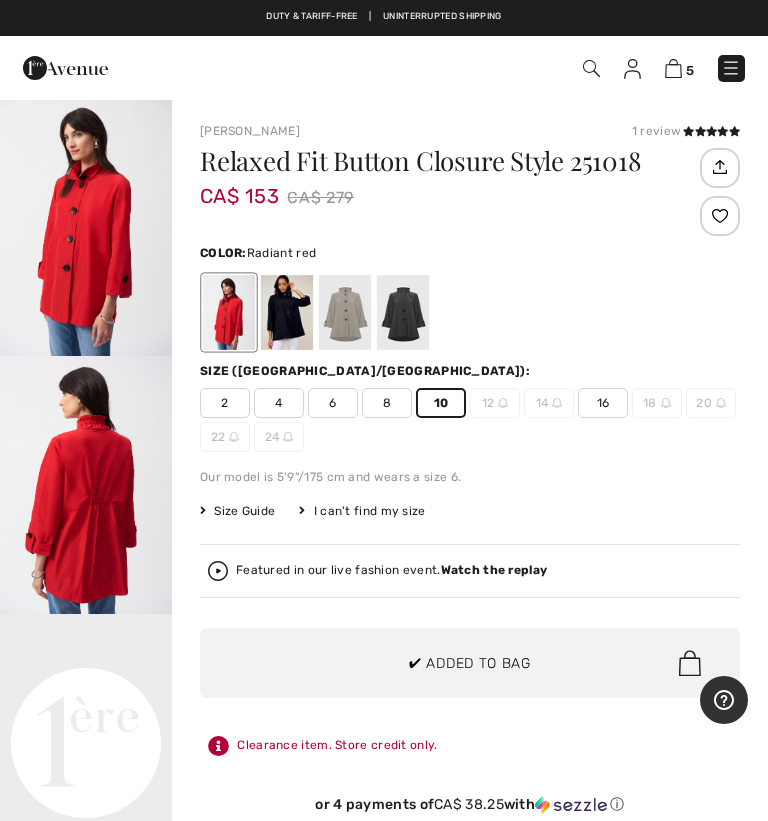 click on "5" at bounding box center (690, 70) 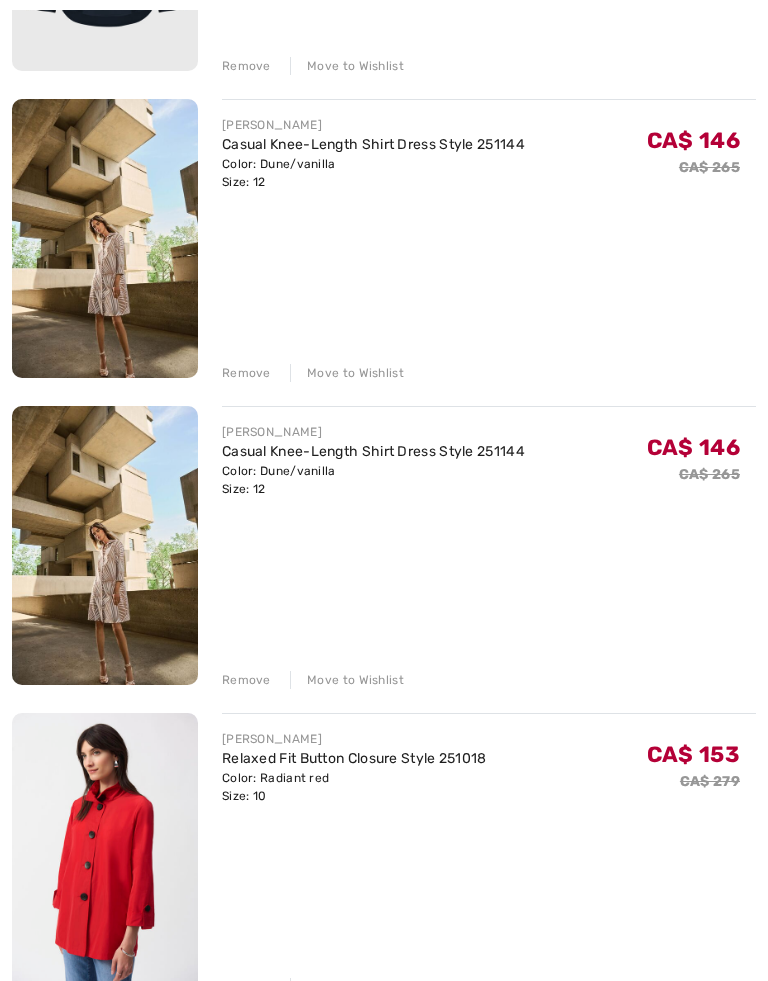 scroll, scrollTop: 817, scrollLeft: 0, axis: vertical 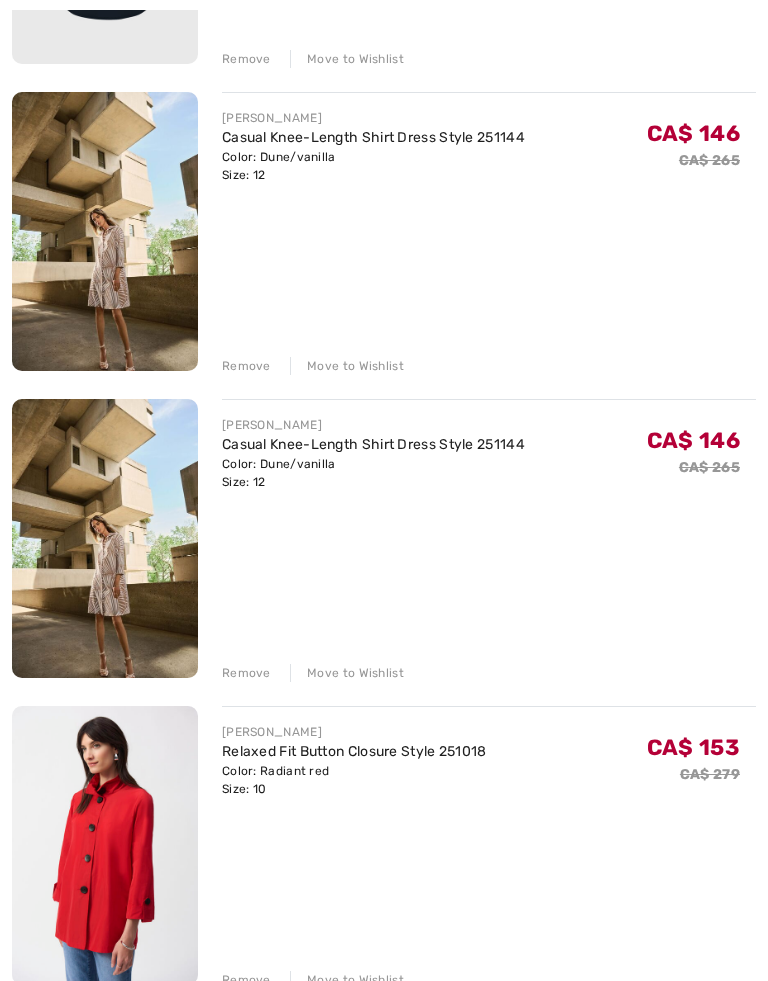 click on "Remove" at bounding box center (246, 673) 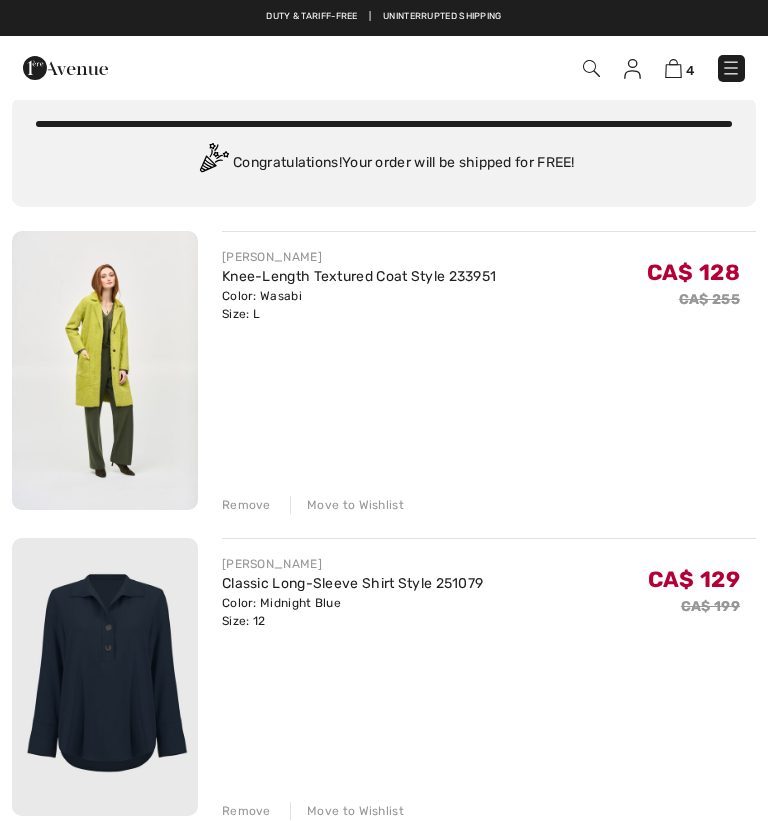scroll, scrollTop: 0, scrollLeft: 0, axis: both 